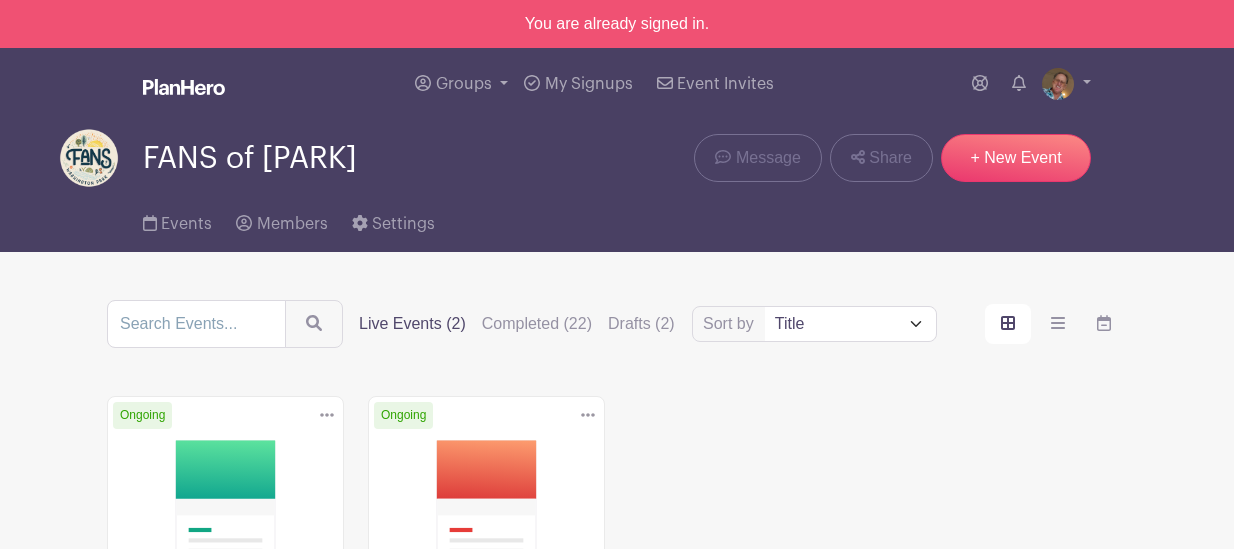 scroll, scrollTop: 0, scrollLeft: 0, axis: both 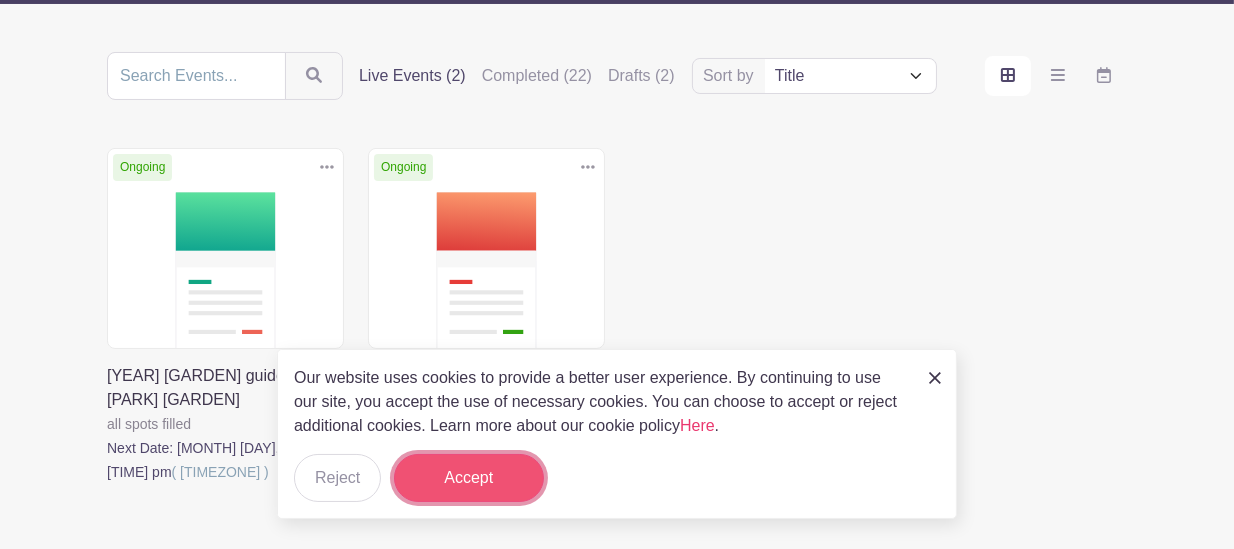 click on "Accept" at bounding box center [469, 478] 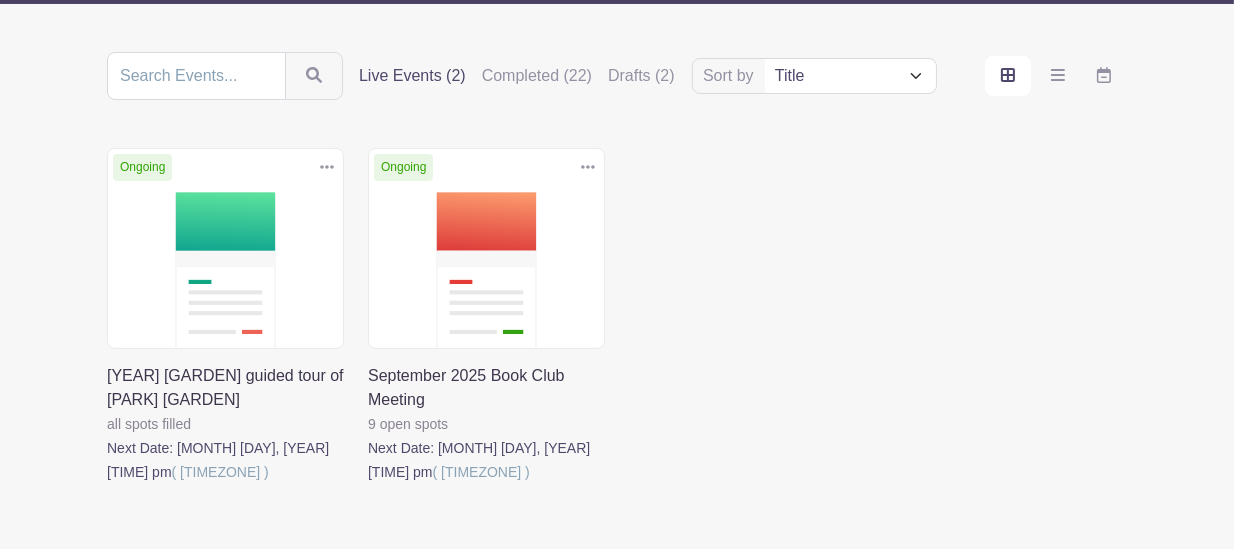 click at bounding box center [107, 484] 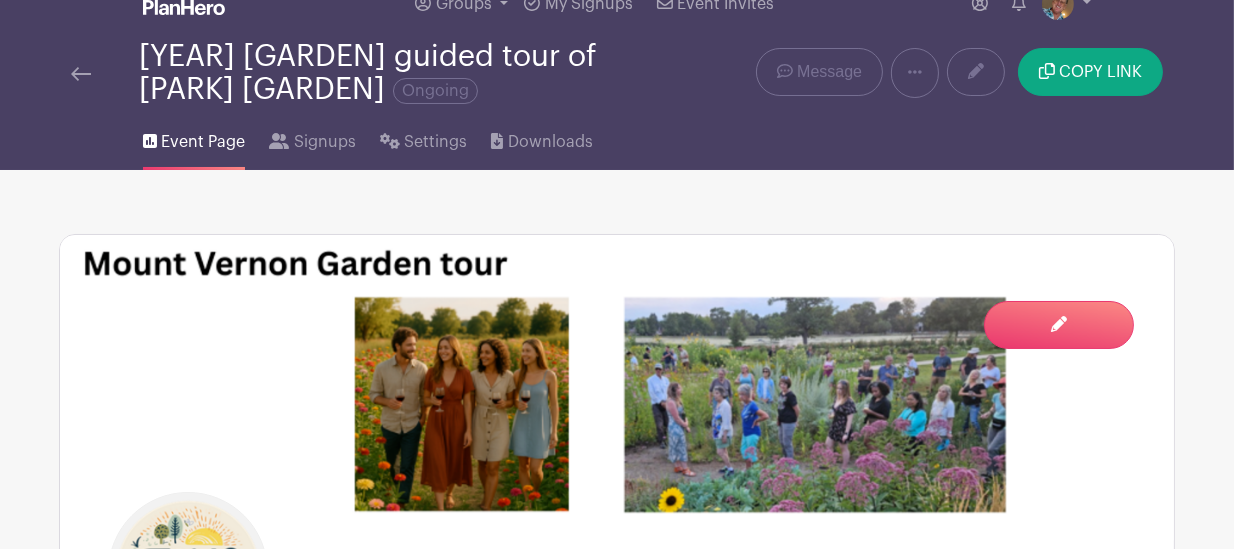 scroll, scrollTop: 31, scrollLeft: 0, axis: vertical 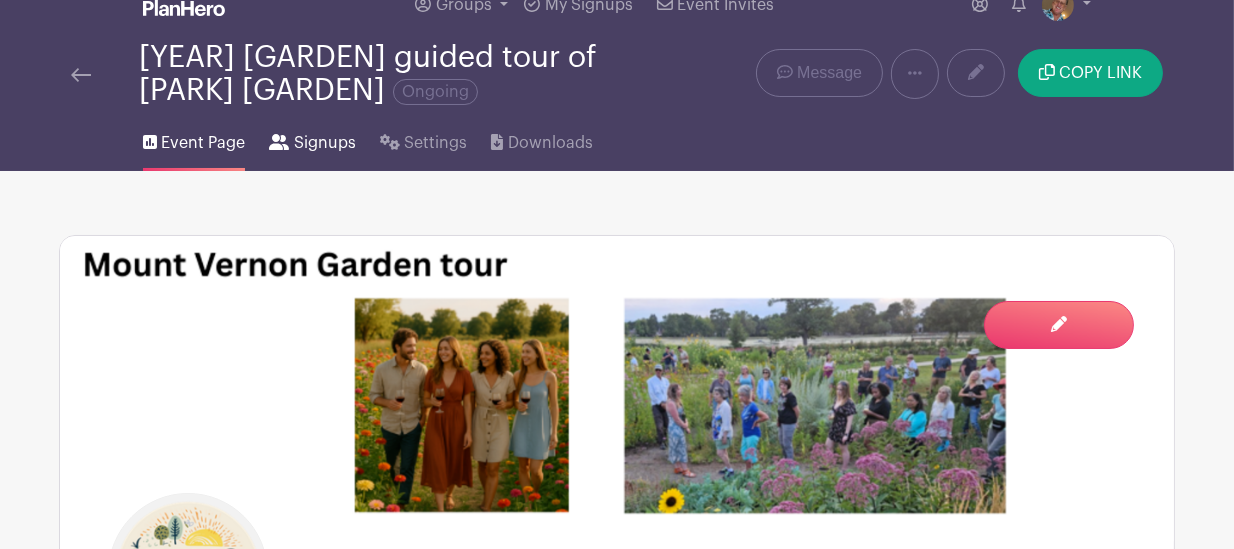 click on "Signups" at bounding box center [325, 143] 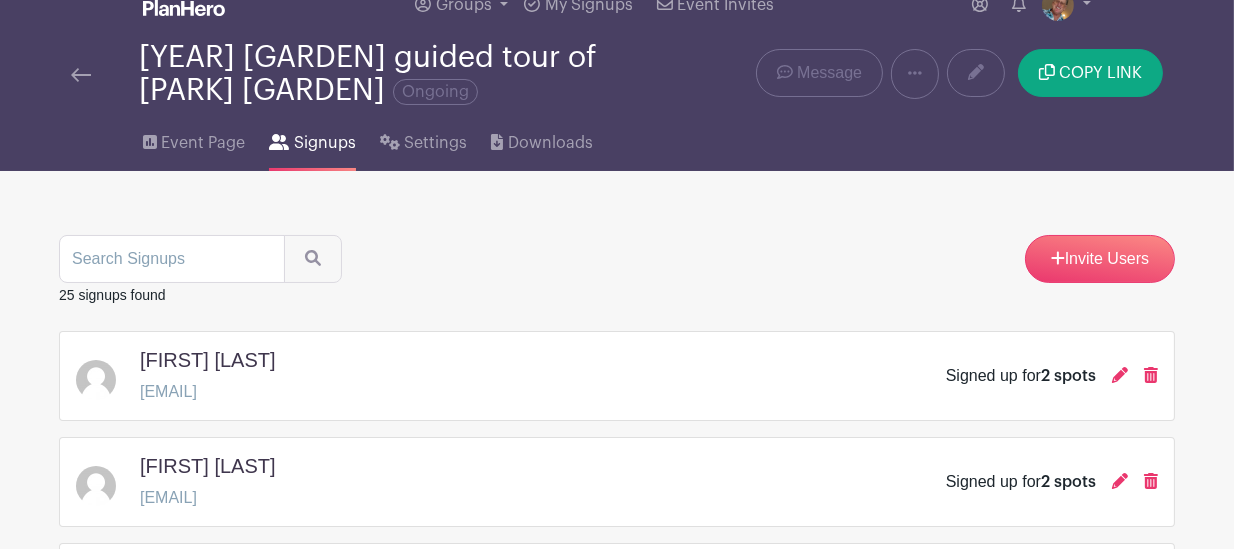 scroll, scrollTop: 0, scrollLeft: 0, axis: both 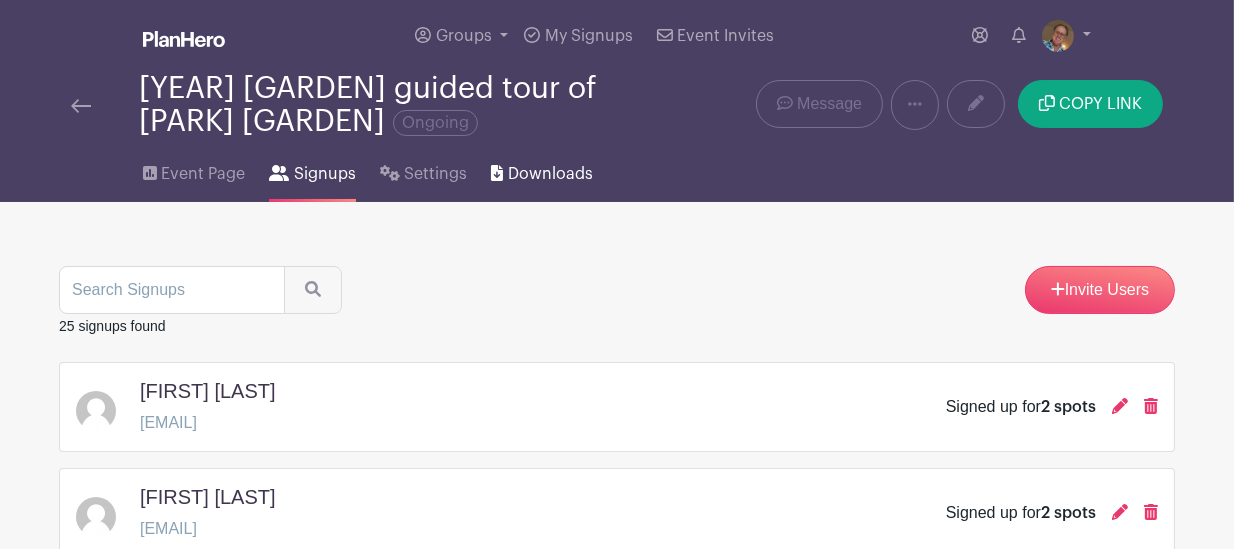 click on "Downloads" at bounding box center [550, 174] 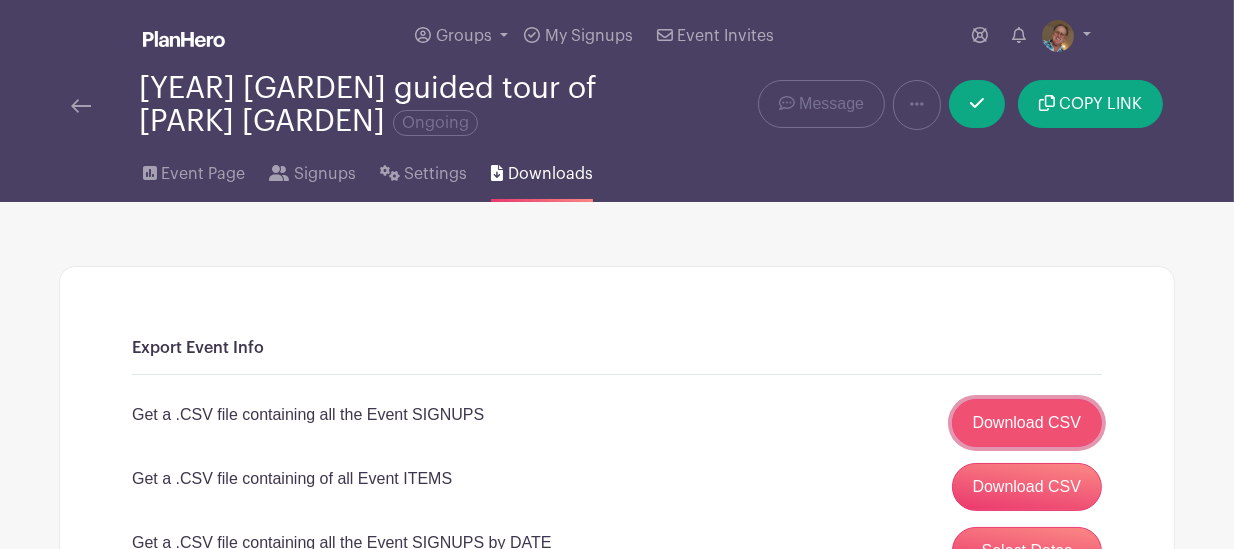 click on "Download CSV" at bounding box center [1027, 423] 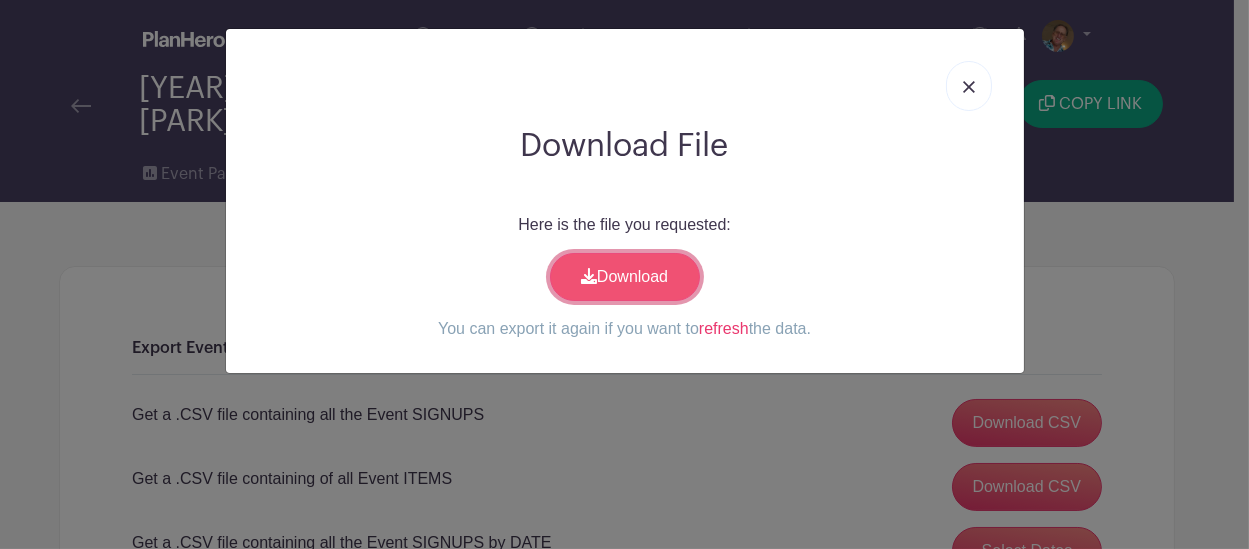 click on "Download" at bounding box center [625, 277] 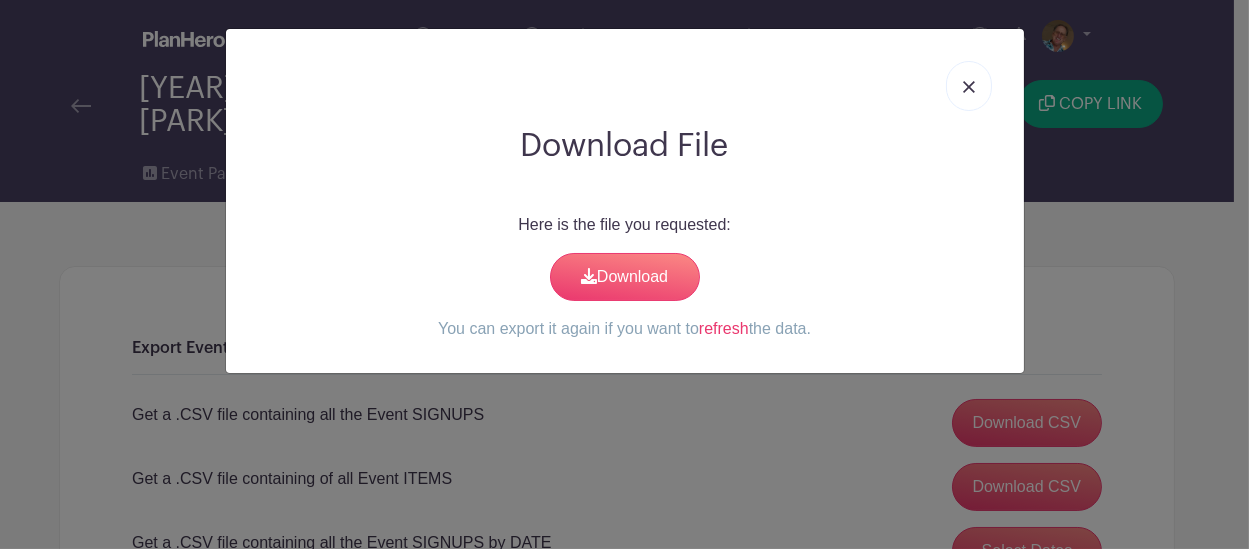 click at bounding box center (969, 87) 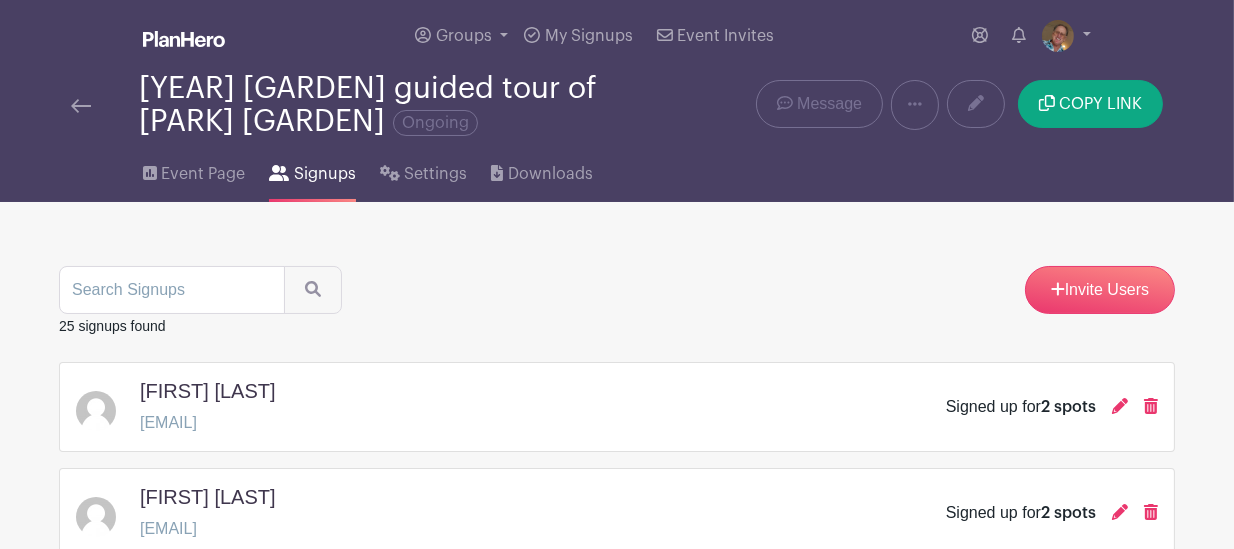 click at bounding box center [81, 106] 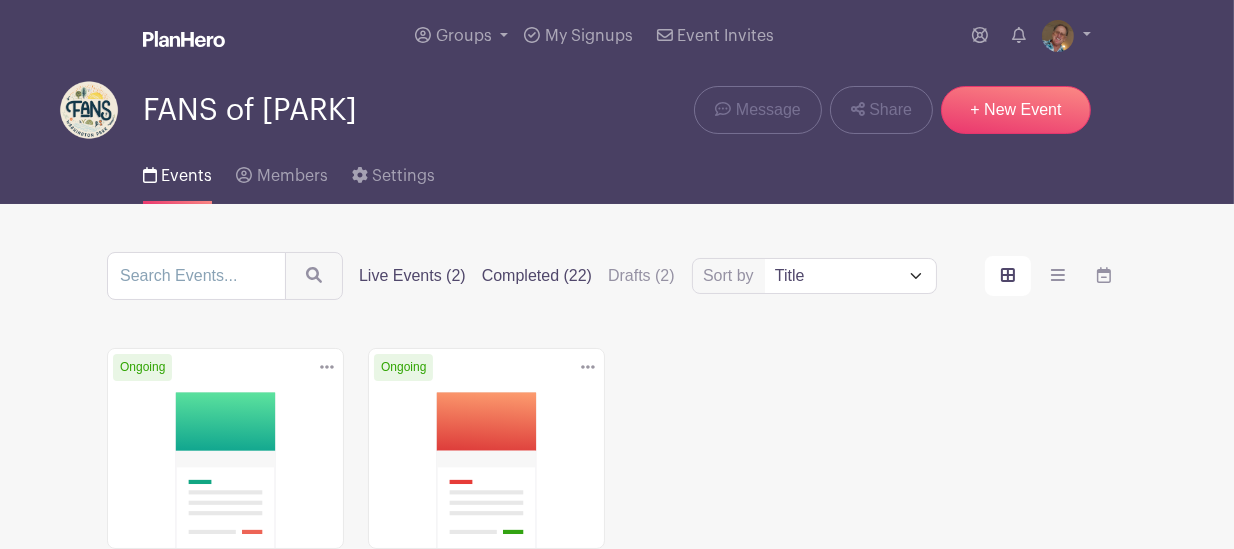click on "Completed (22)" at bounding box center (537, 276) 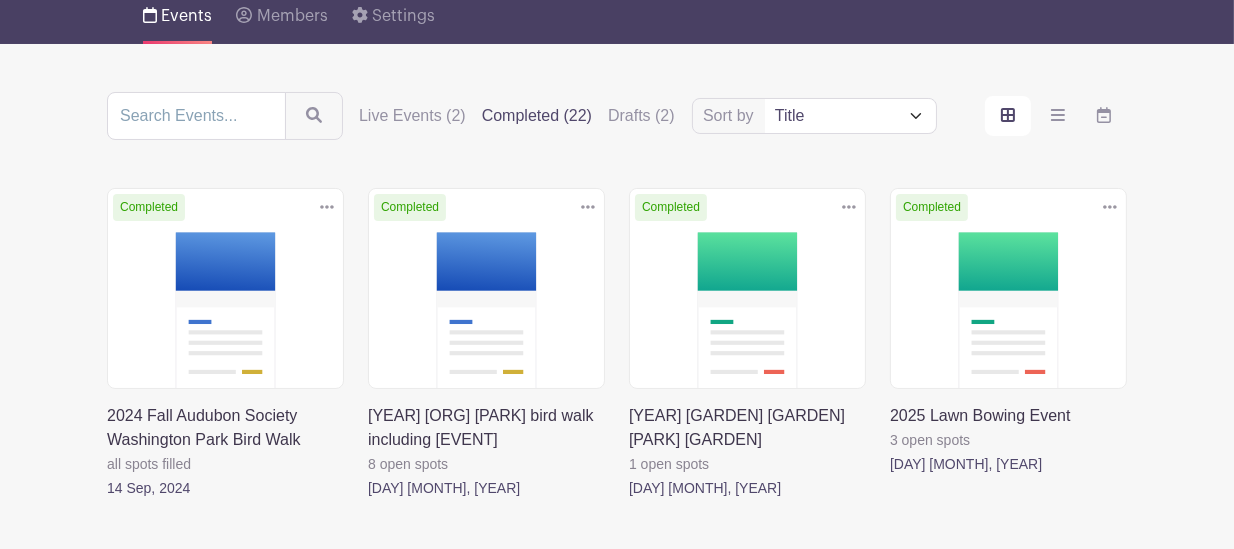 scroll, scrollTop: 173, scrollLeft: 0, axis: vertical 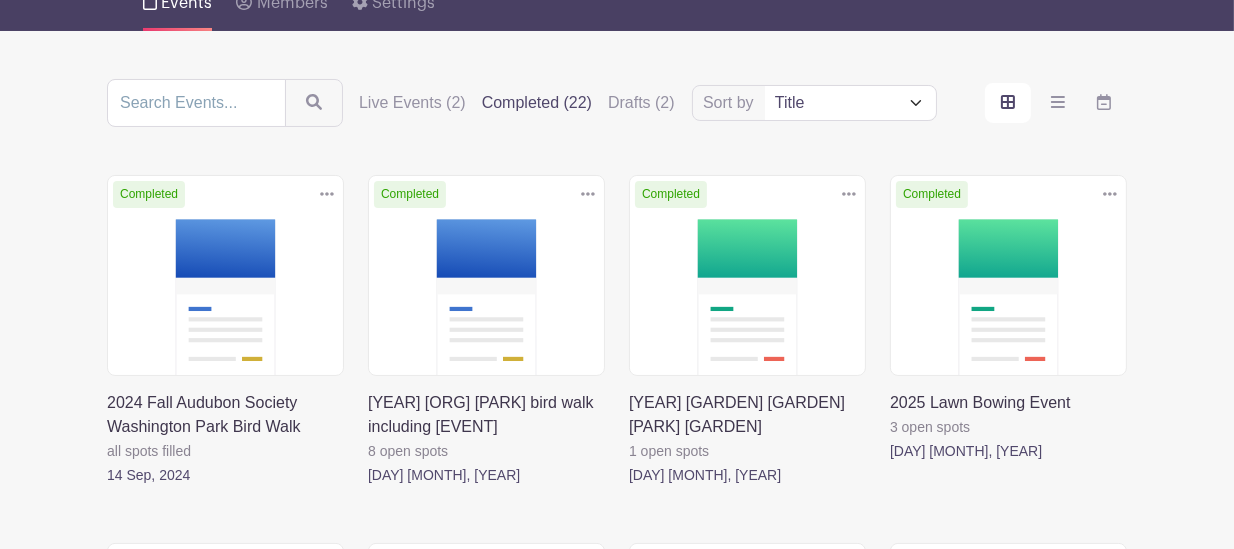 click at bounding box center [890, 463] 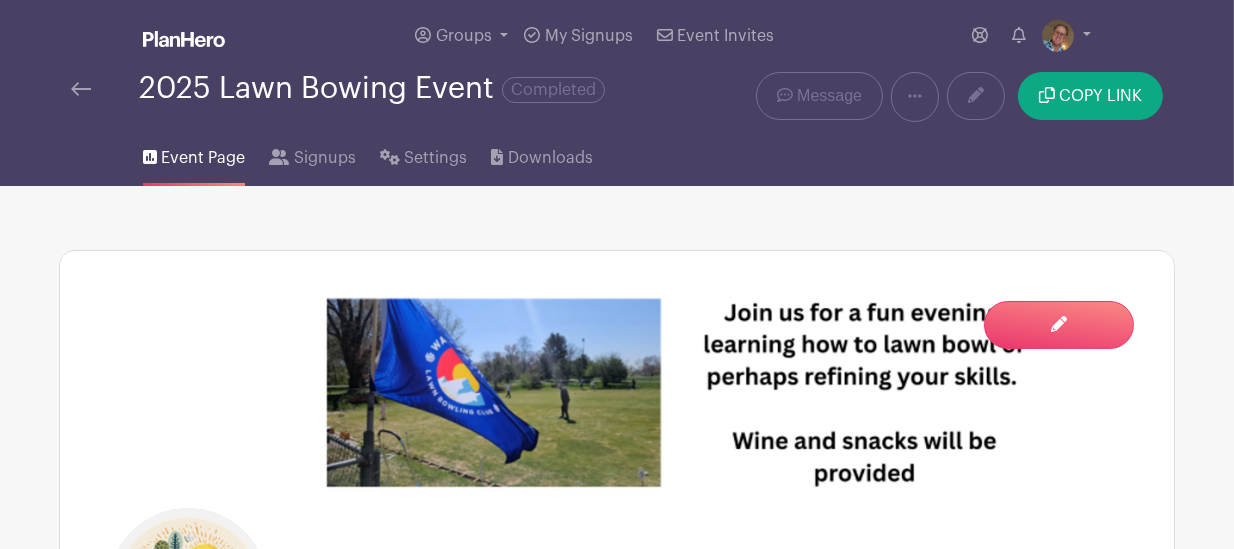 scroll, scrollTop: 0, scrollLeft: 0, axis: both 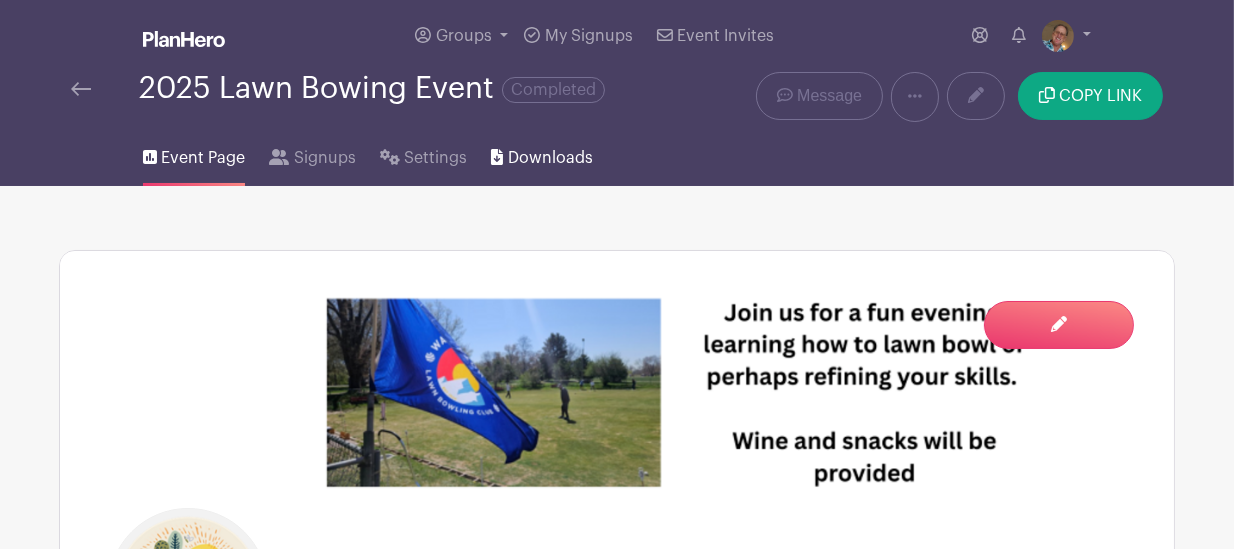 click on "Downloads" at bounding box center [550, 158] 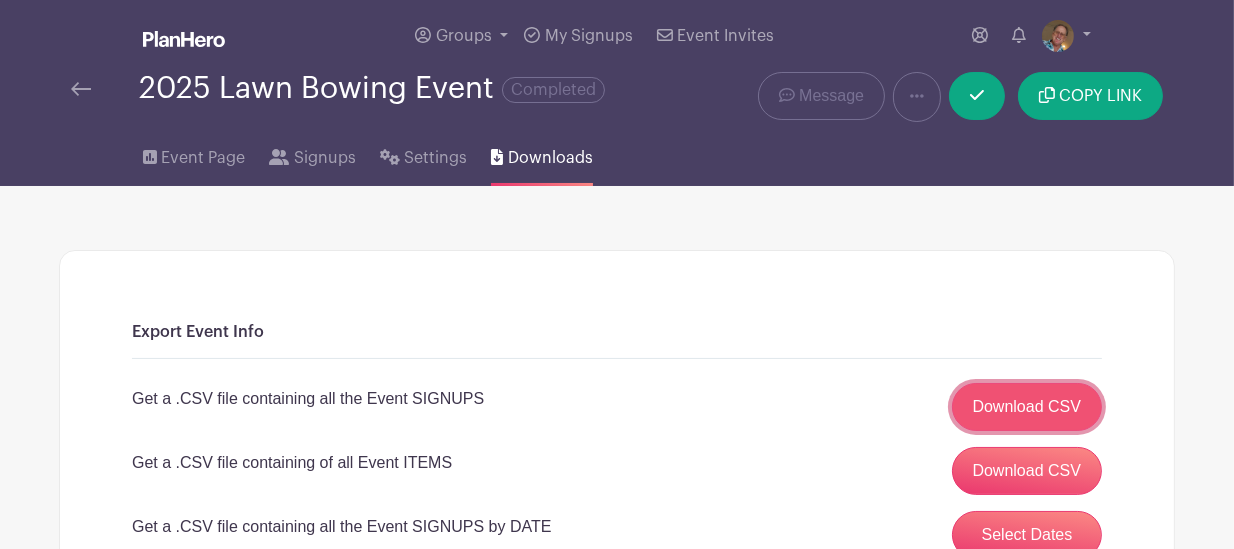 click on "Download CSV" at bounding box center (1027, 407) 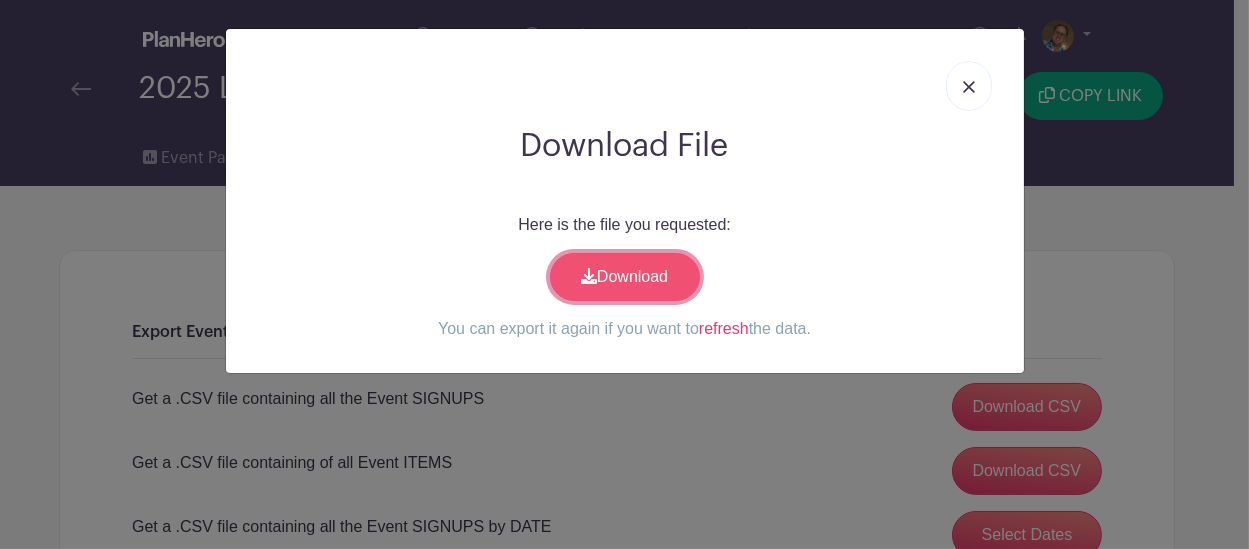 click on "Download" at bounding box center (625, 277) 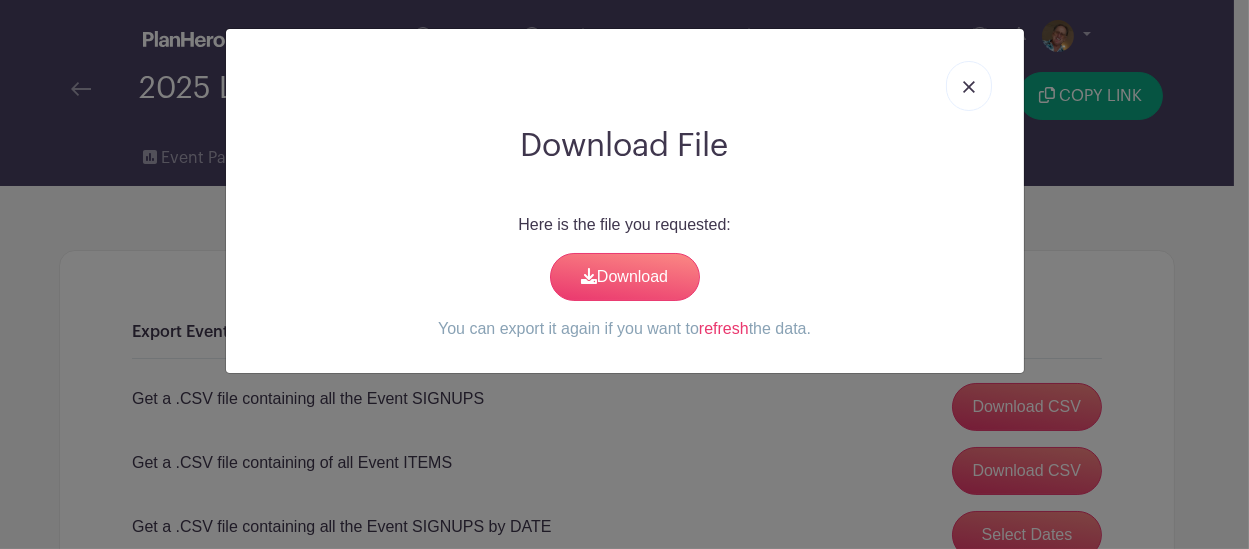 click at bounding box center [969, 87] 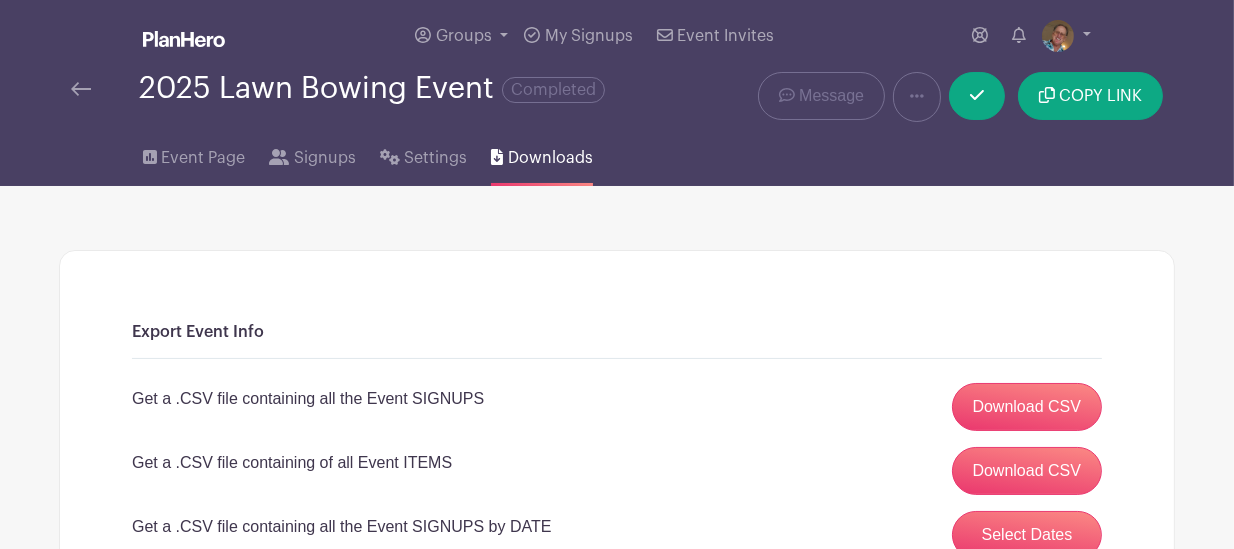 click at bounding box center [81, 89] 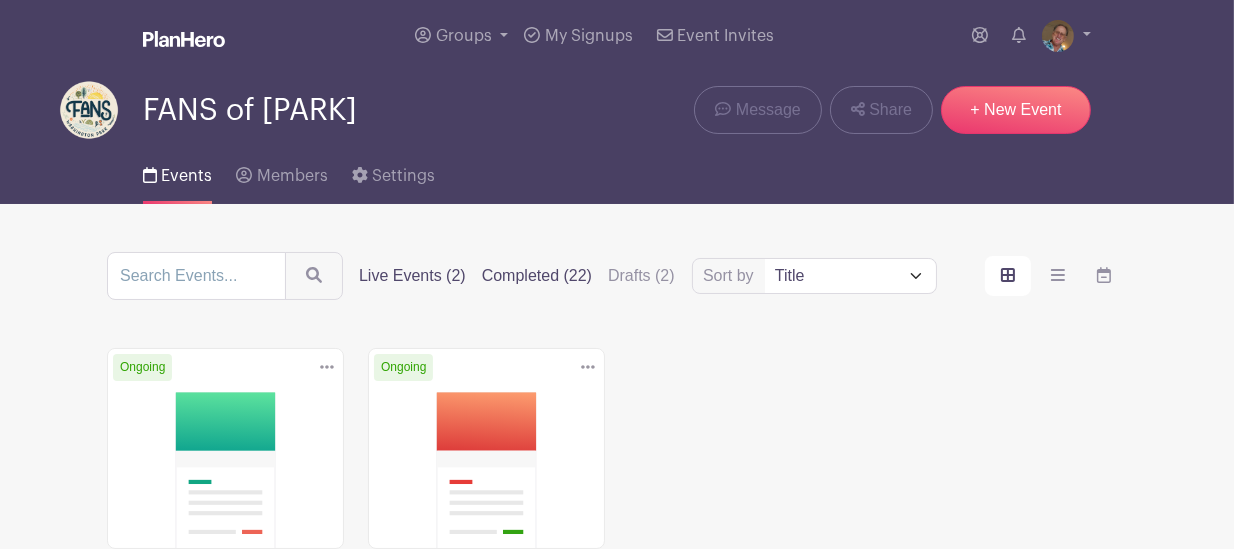 click on "Completed (22)" at bounding box center (537, 276) 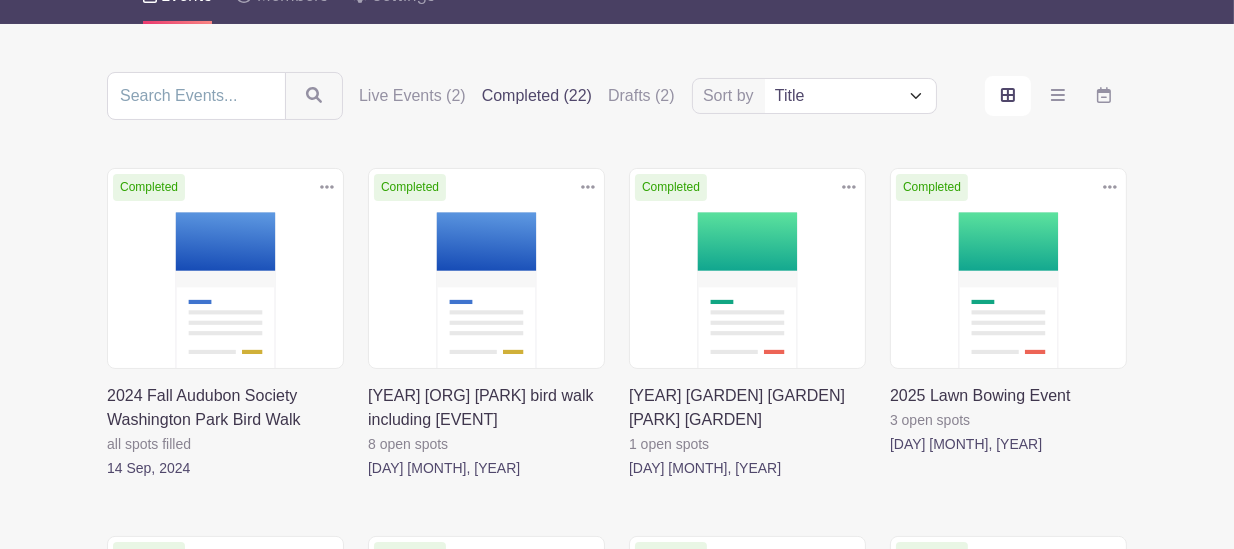 scroll, scrollTop: 191, scrollLeft: 0, axis: vertical 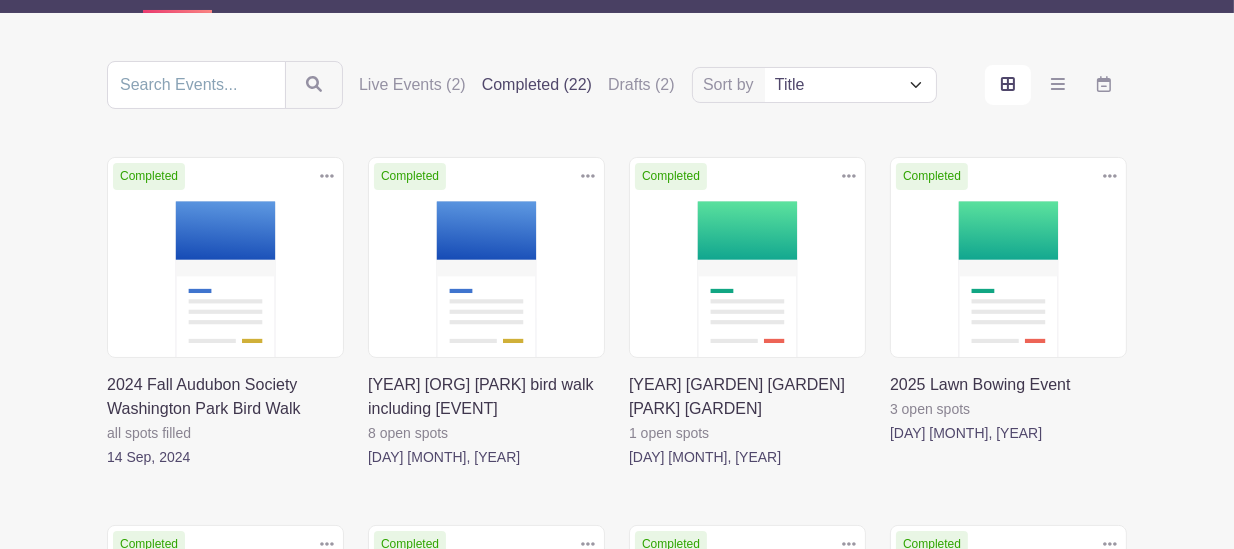 click at bounding box center (629, 469) 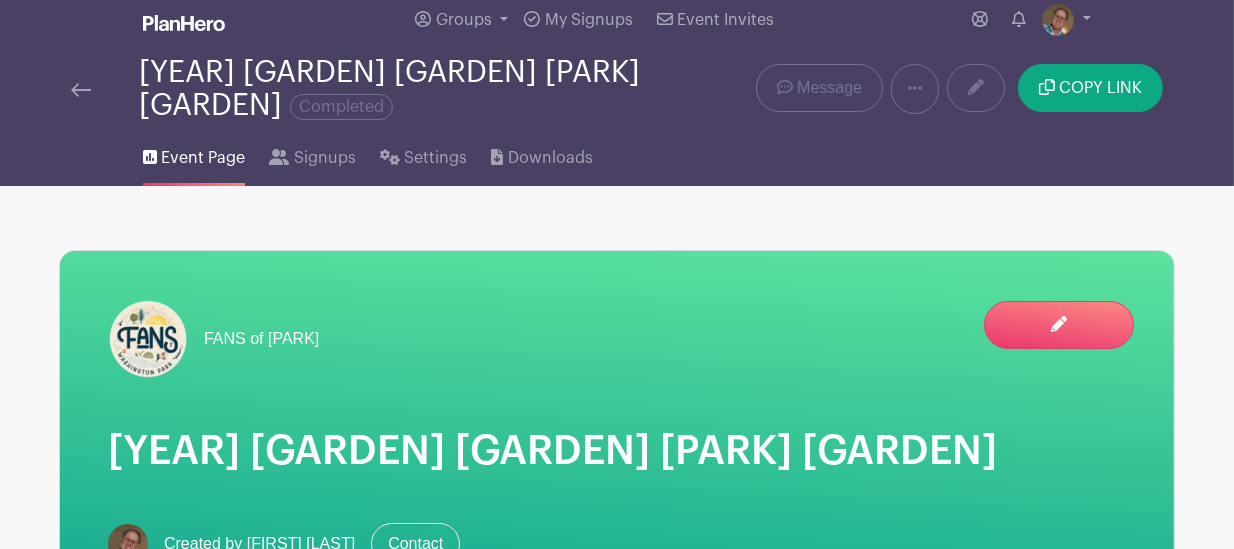 scroll, scrollTop: 15, scrollLeft: 0, axis: vertical 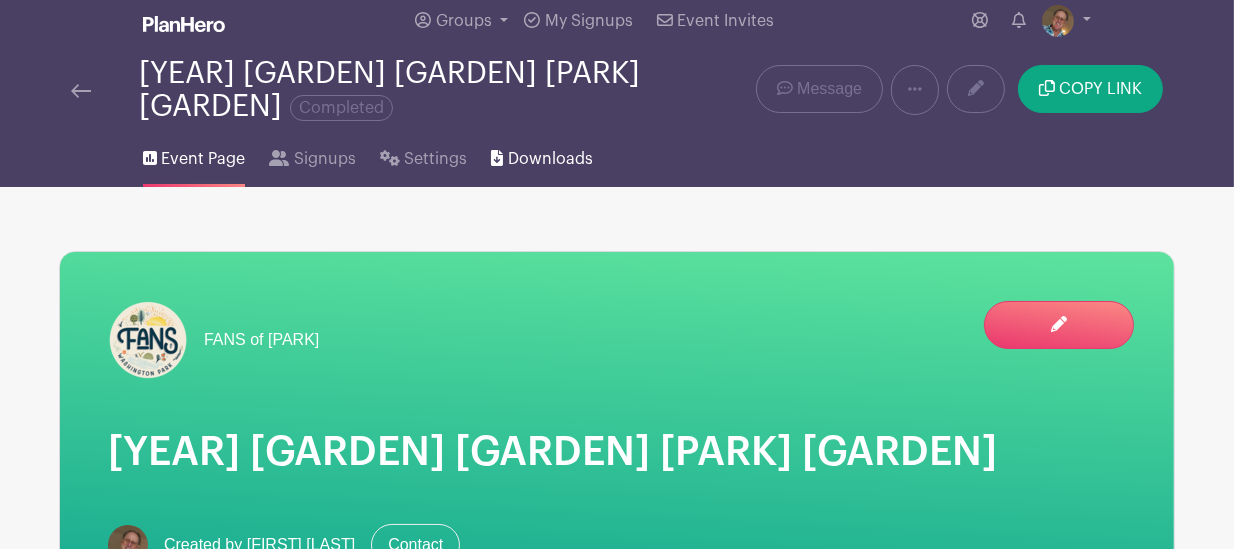 click on "Downloads" at bounding box center (550, 159) 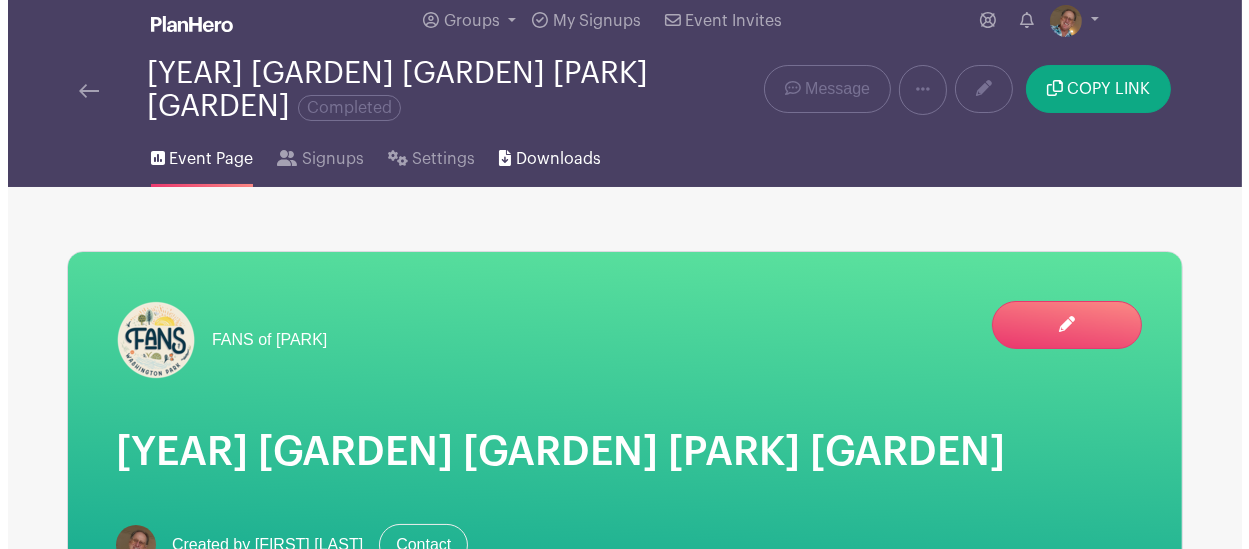 scroll, scrollTop: 0, scrollLeft: 0, axis: both 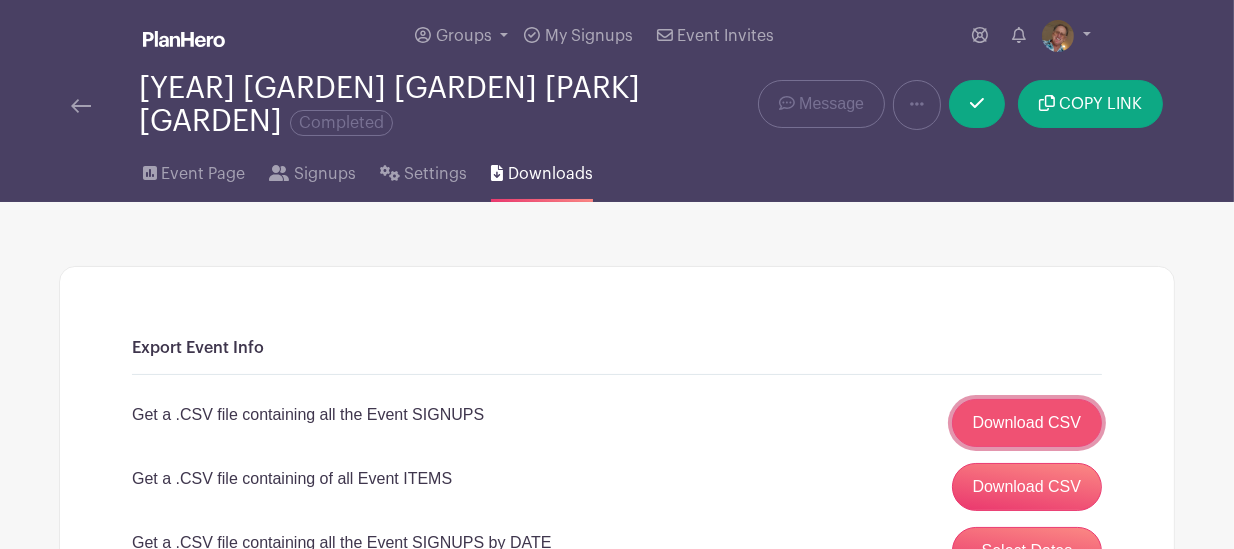 click on "Download CSV" at bounding box center (1027, 423) 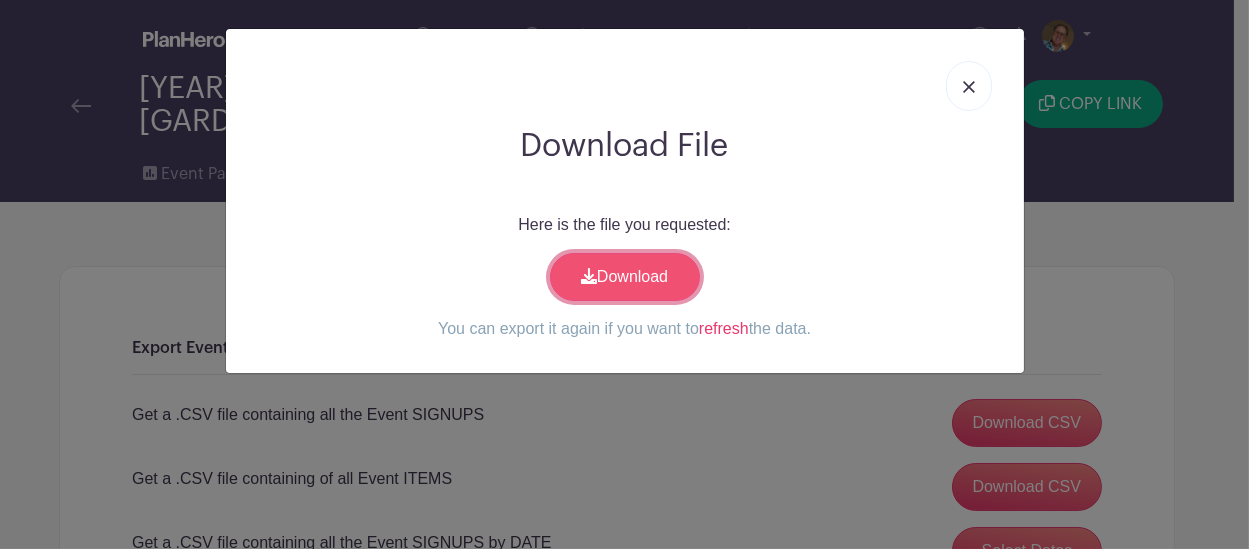 click on "Download" at bounding box center [625, 277] 